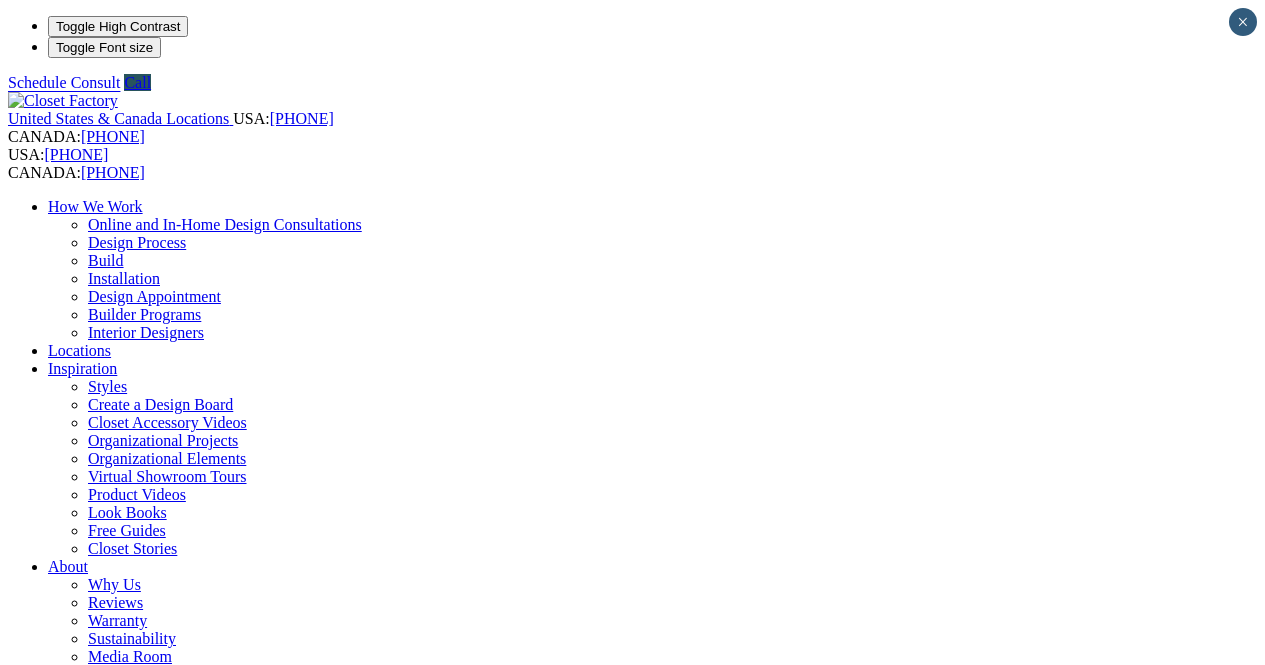 scroll, scrollTop: 0, scrollLeft: 0, axis: both 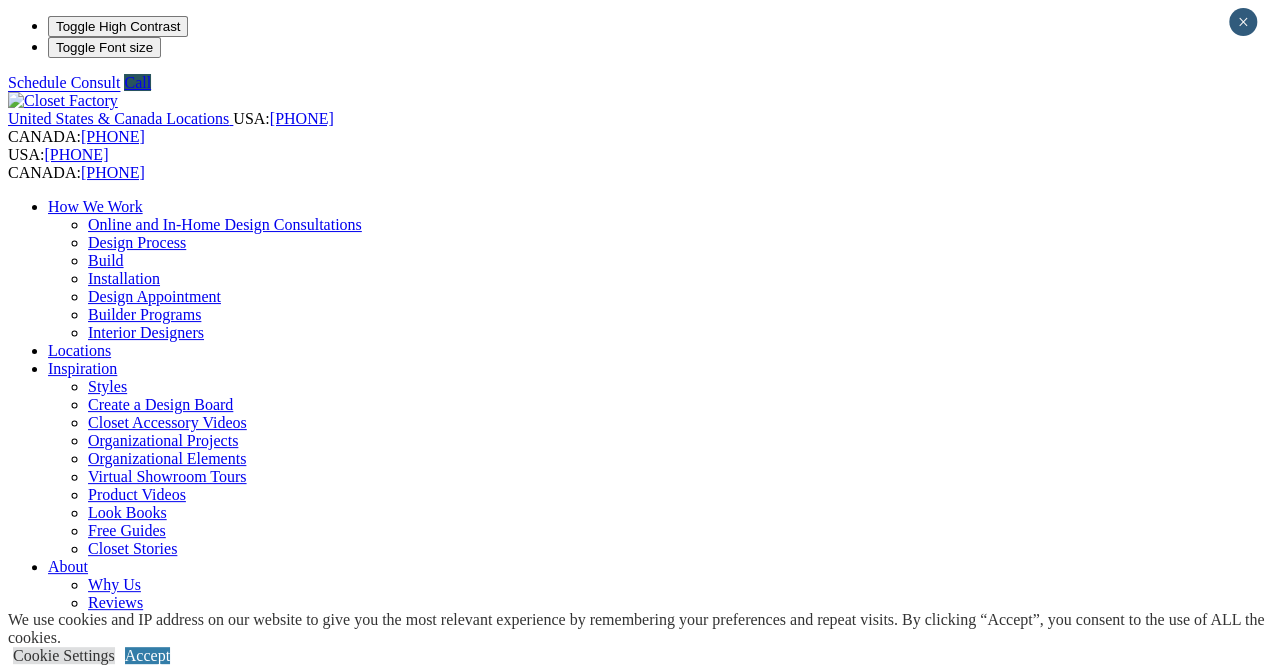 click on "CLOSE (X)" at bounding box center [46, 1853] 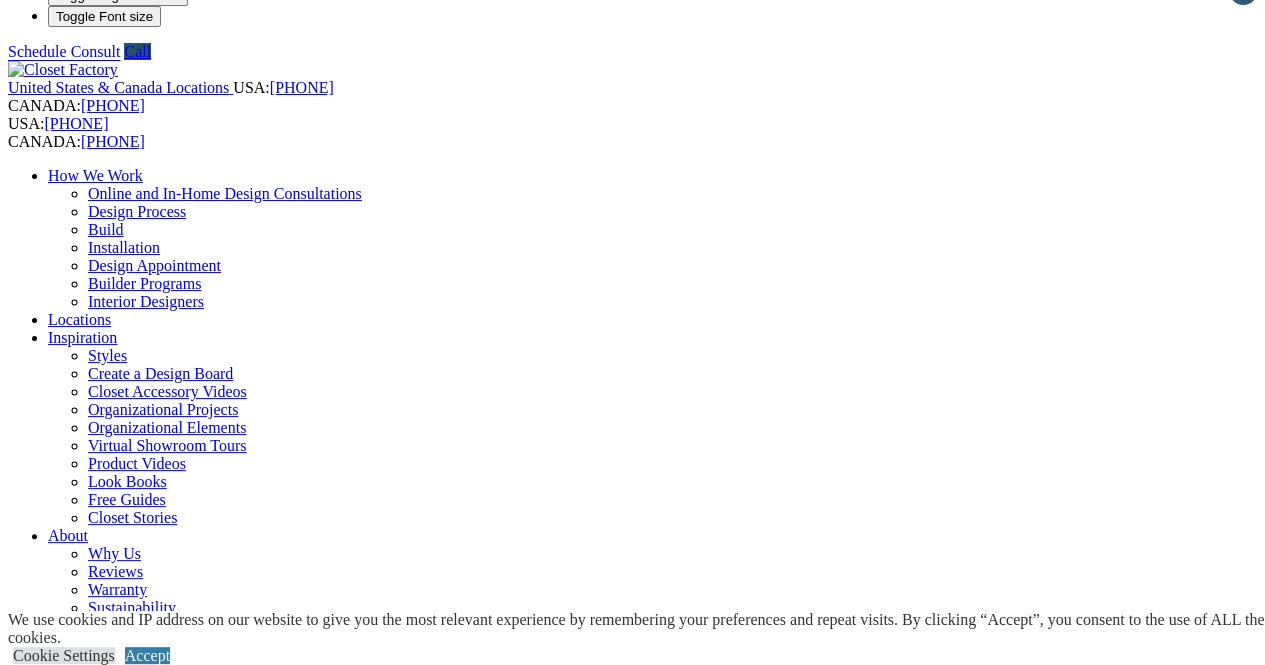 scroll, scrollTop: 0, scrollLeft: 0, axis: both 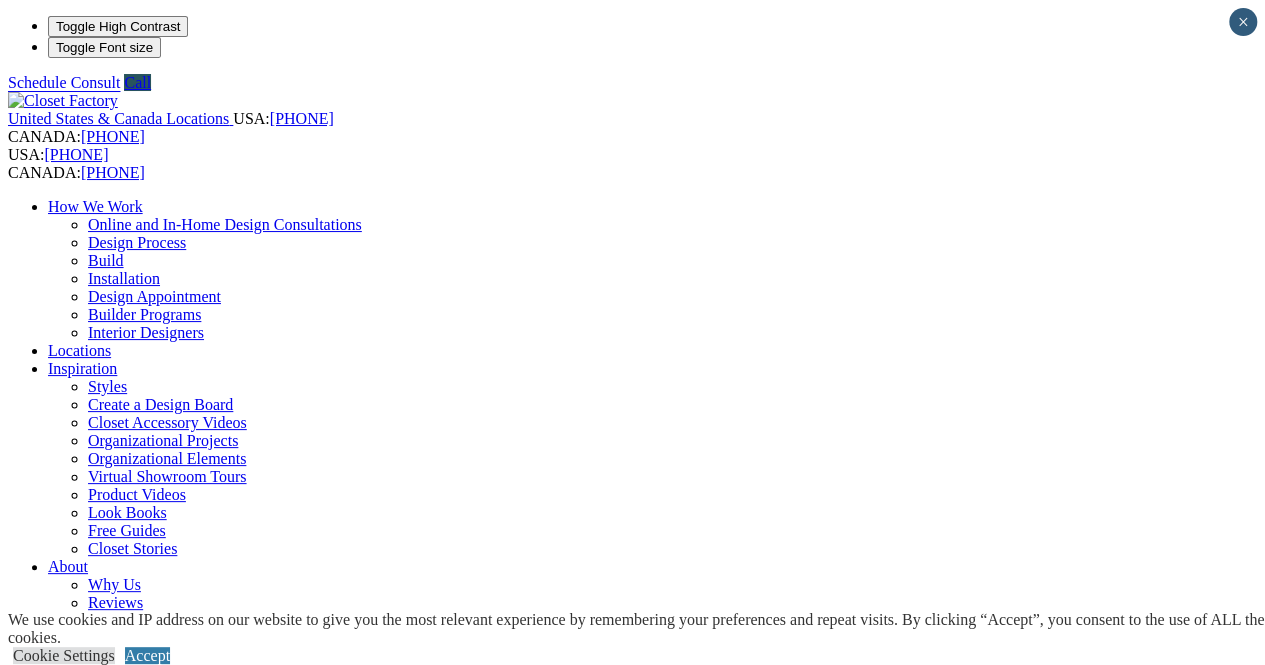 click on "Closet Organizers" at bounding box center [145, 850] 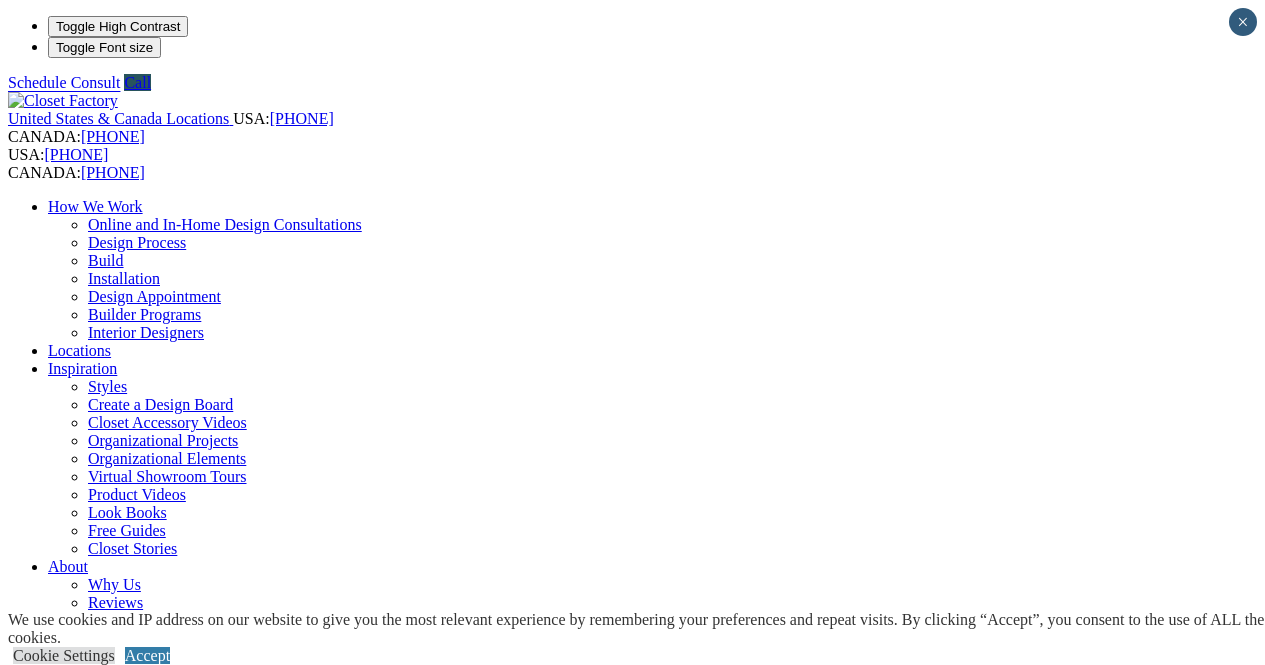 scroll, scrollTop: 0, scrollLeft: 0, axis: both 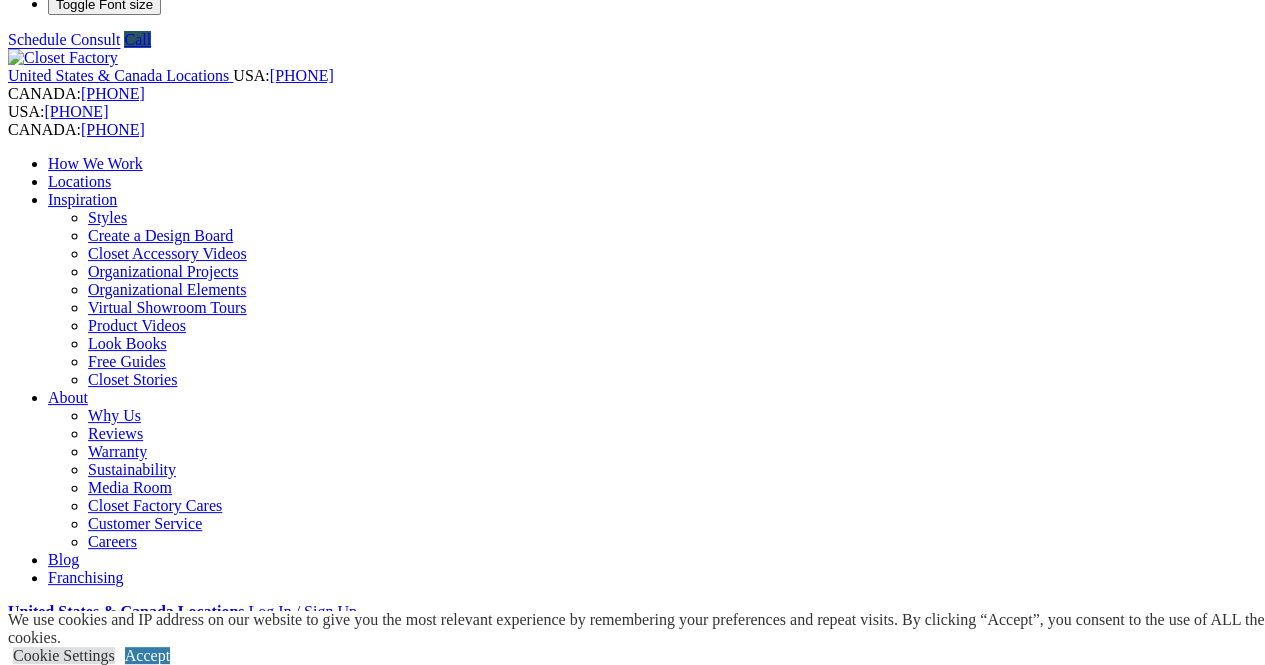 click on "Closet Organizers Dressing Rooms Finesse Systems Reach-in Closets Shoe Closets Walk-in Closets Wardrobe Closets Wood Closets" at bounding box center [652, 745] 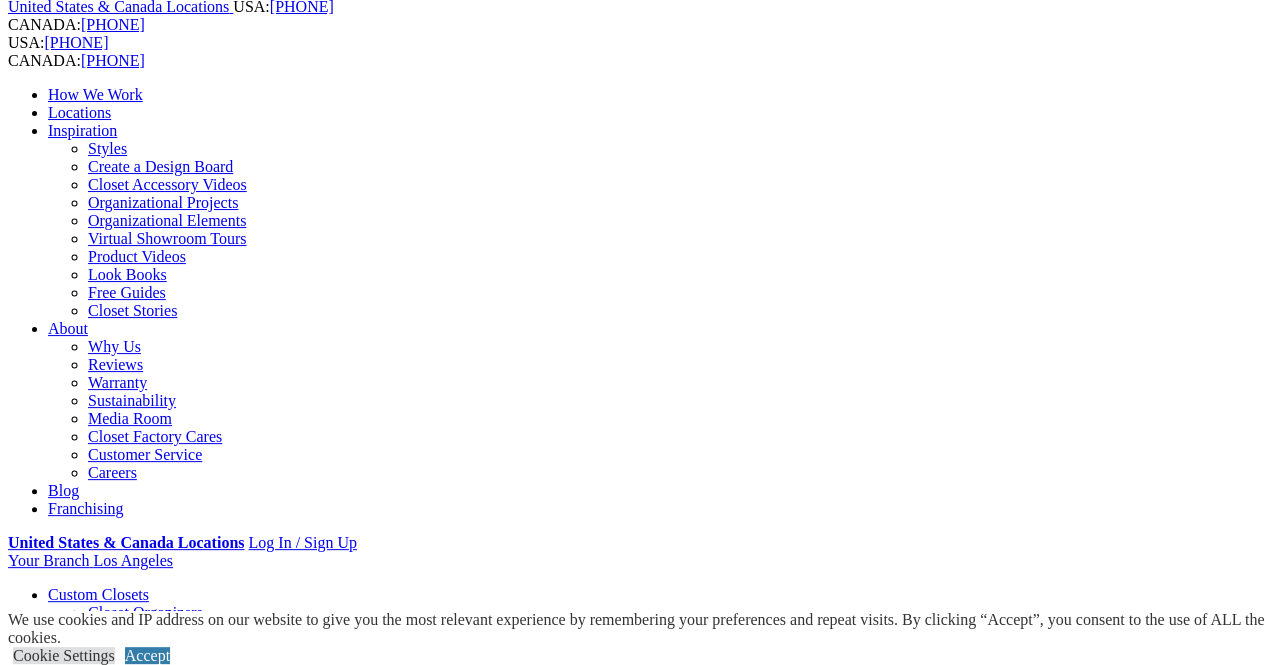 click on "**********" at bounding box center [632, 6518] 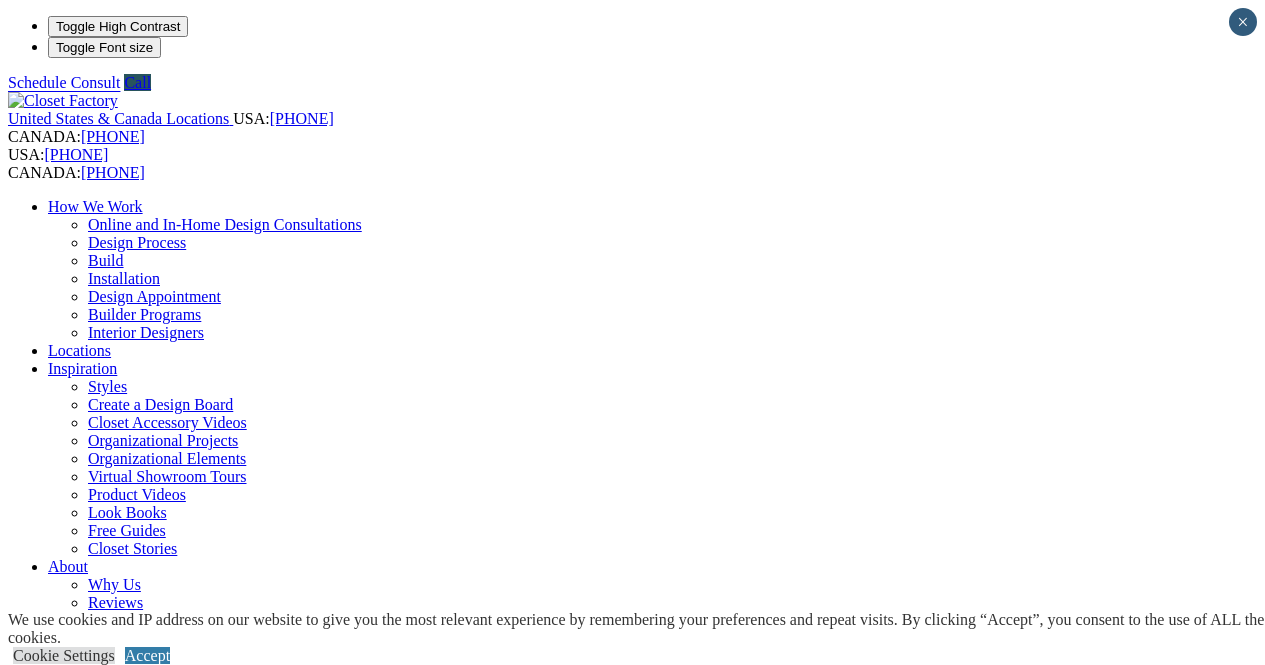 scroll, scrollTop: 0, scrollLeft: 0, axis: both 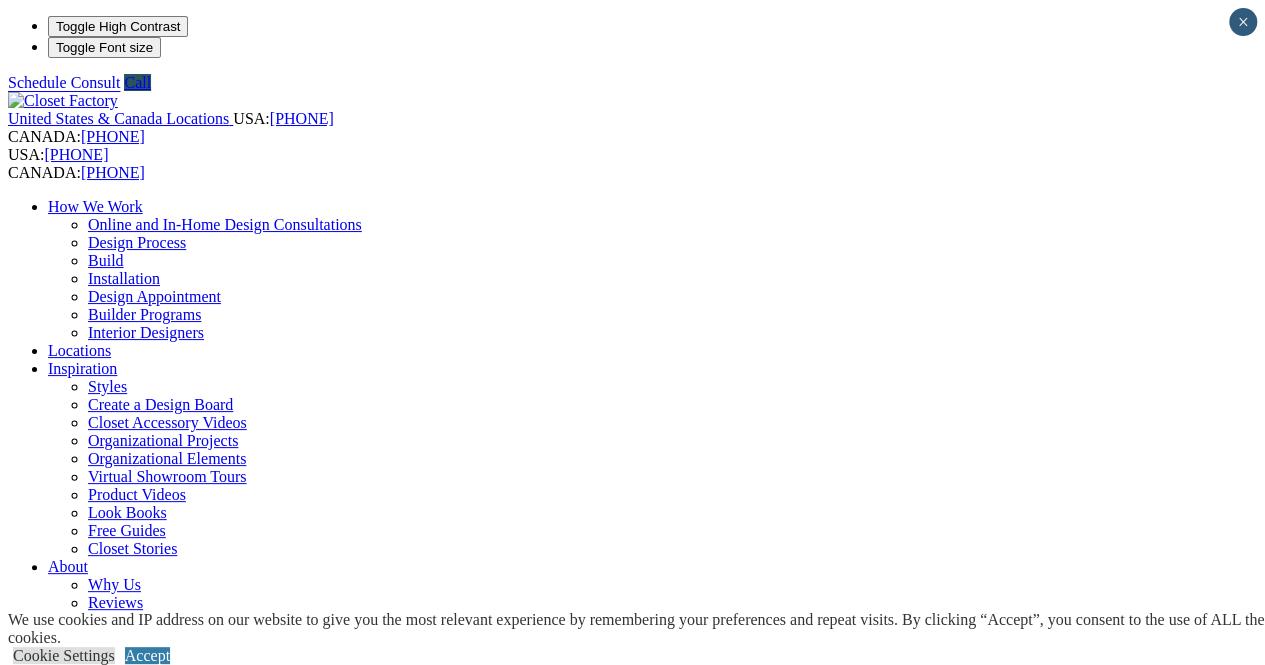 click on "Laundry Room" at bounding box center [96, 1084] 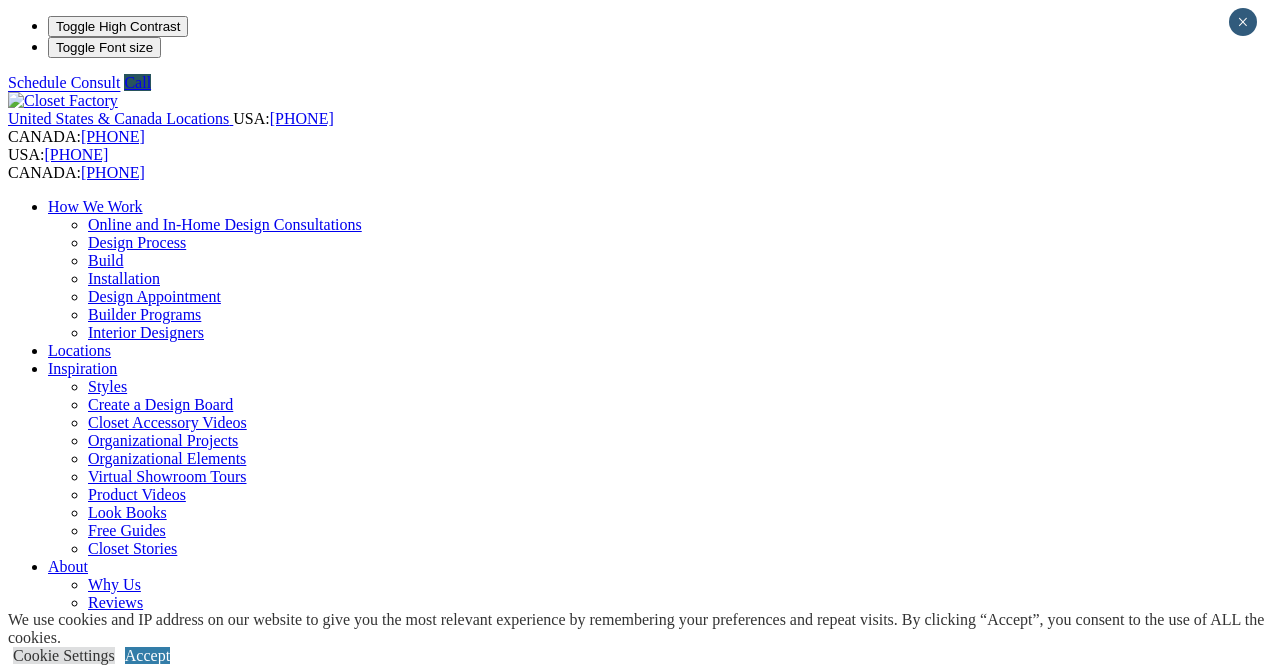 scroll, scrollTop: 0, scrollLeft: 0, axis: both 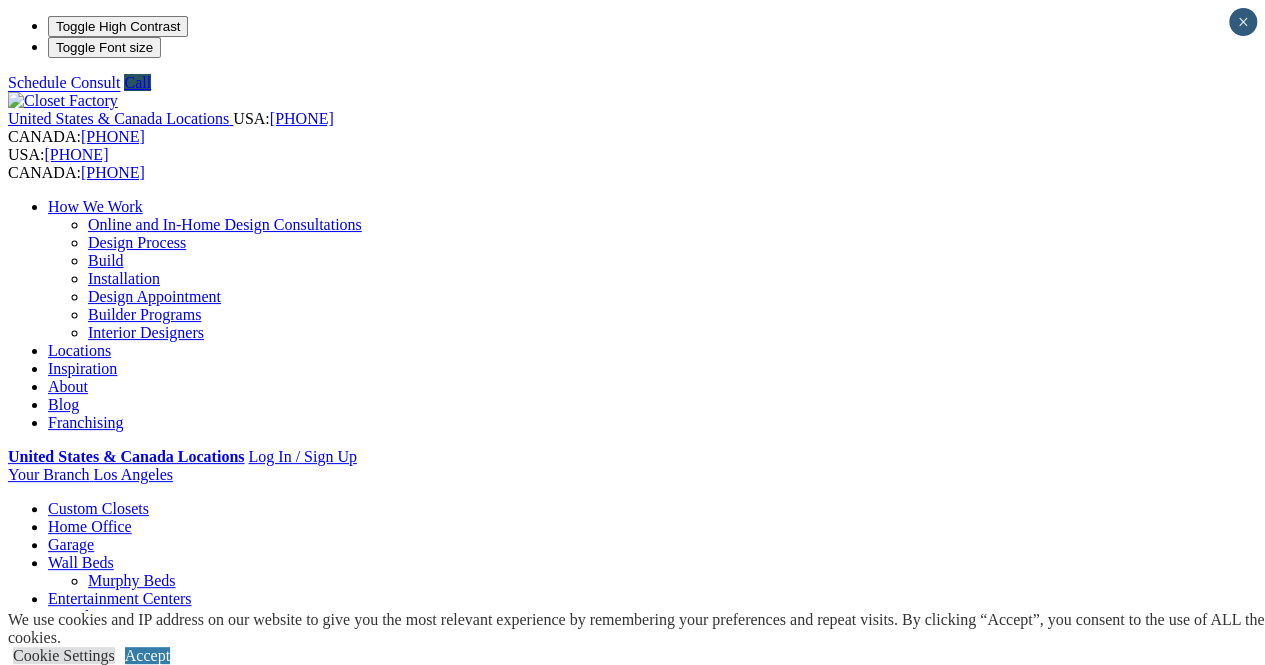 click on "Garage" at bounding box center [71, 544] 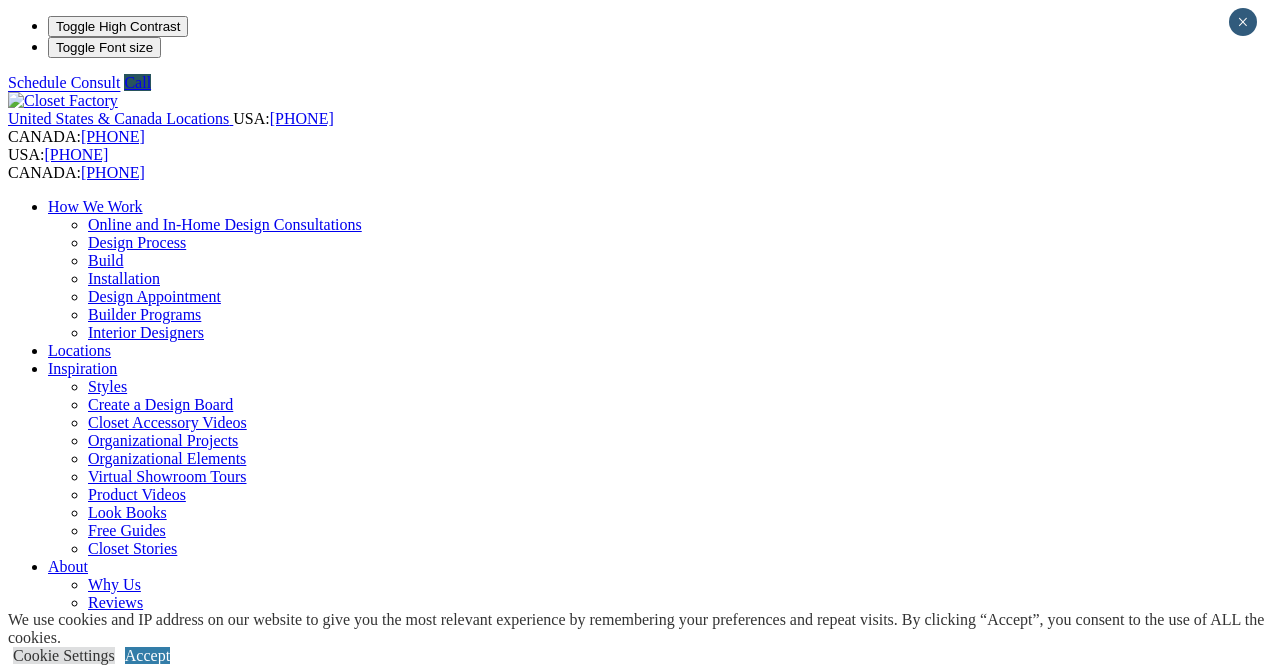 scroll, scrollTop: 0, scrollLeft: 0, axis: both 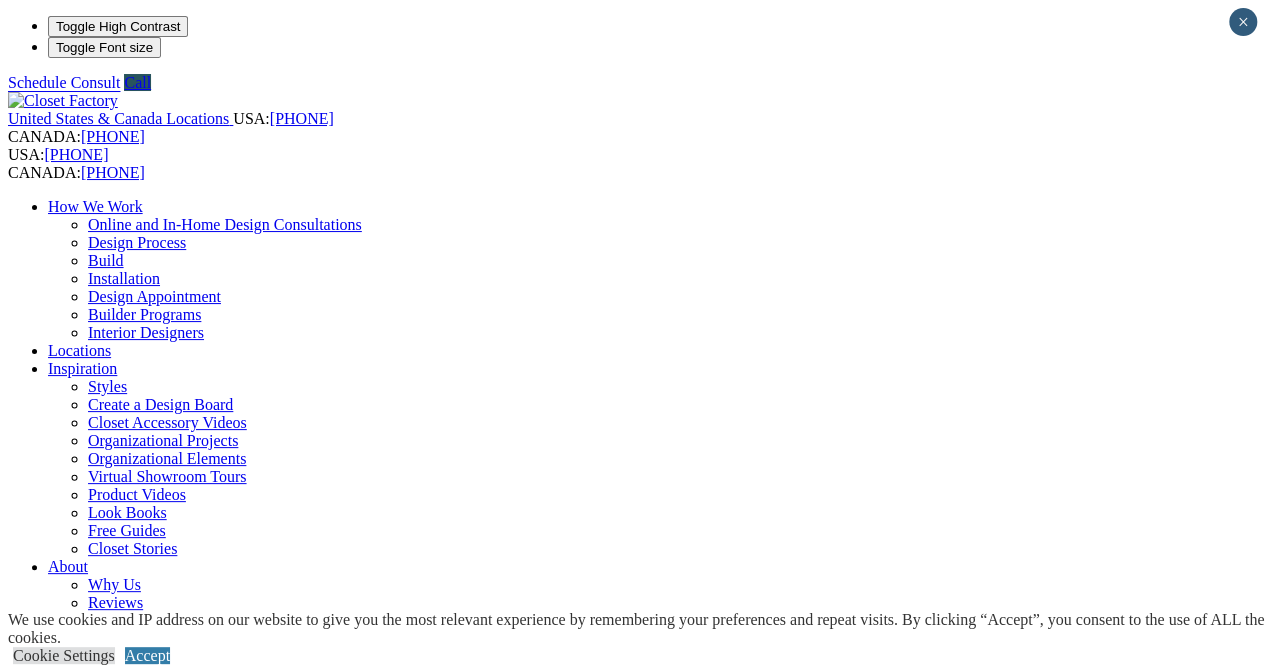 click on "Closet Organizers" at bounding box center [145, 850] 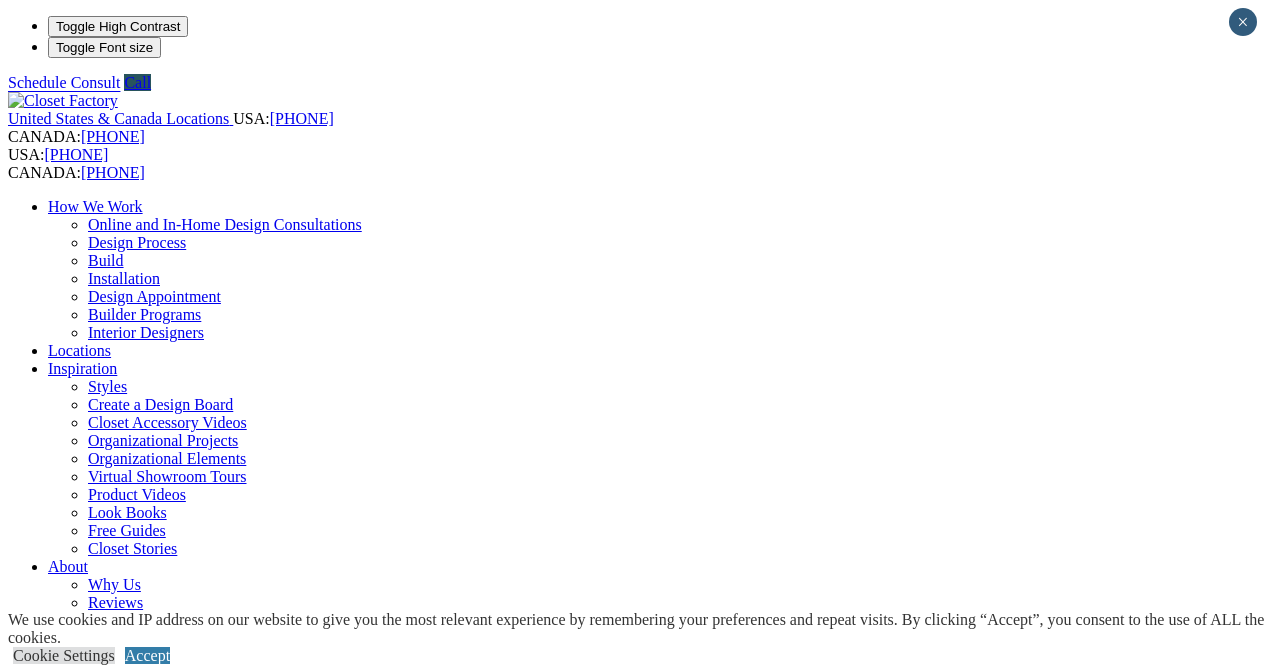 scroll, scrollTop: 0, scrollLeft: 0, axis: both 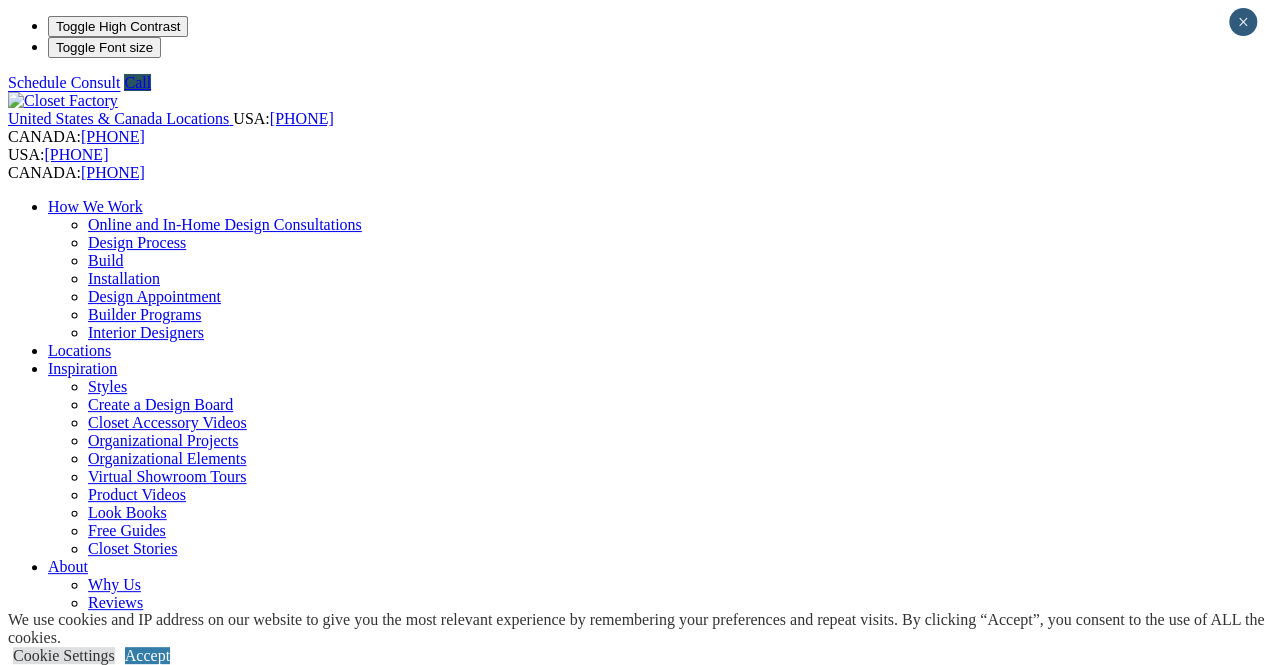 click on "Closet Organizers
There are many types of closet organizers available on the market these days. Going with custom ensures you get the maximum storage and a great organization system that is easy to maintain.
Free Design Appointment" at bounding box center [632, 1434] 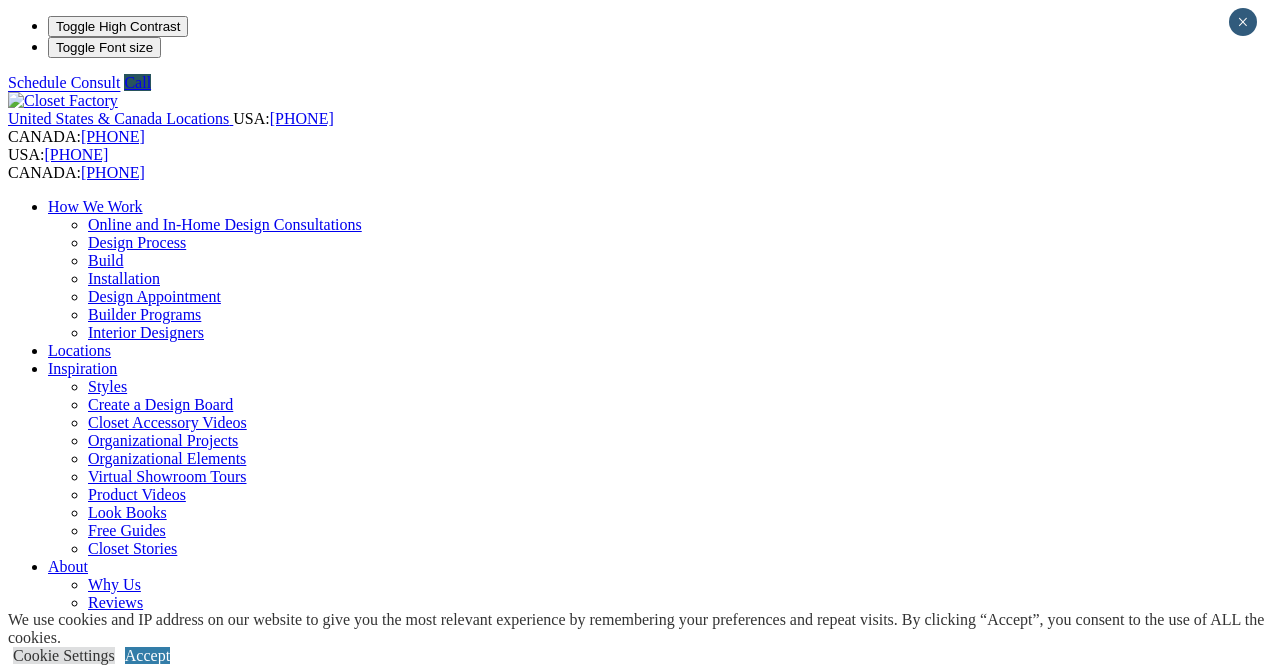 scroll, scrollTop: 0, scrollLeft: 0, axis: both 